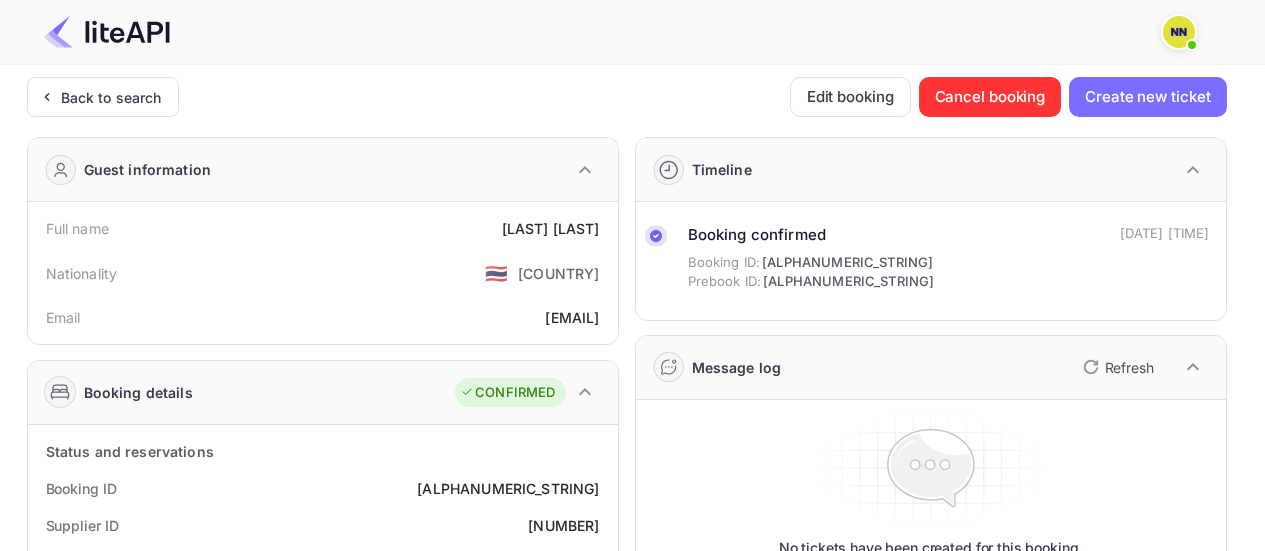 scroll, scrollTop: 0, scrollLeft: 0, axis: both 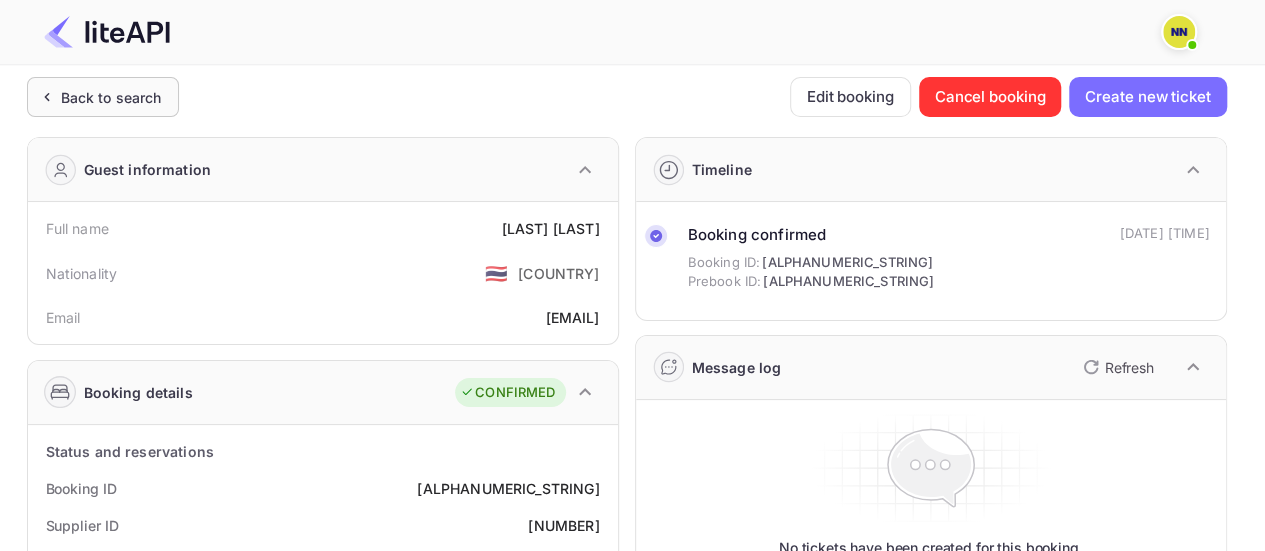 click on "Back to search" at bounding box center [111, 97] 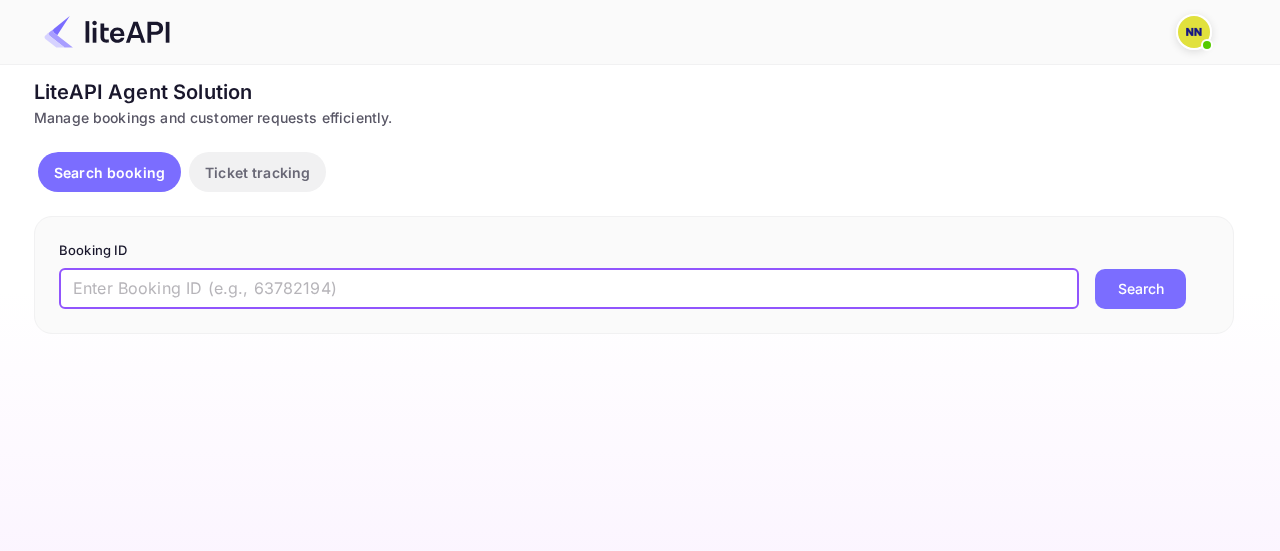 click at bounding box center [569, 289] 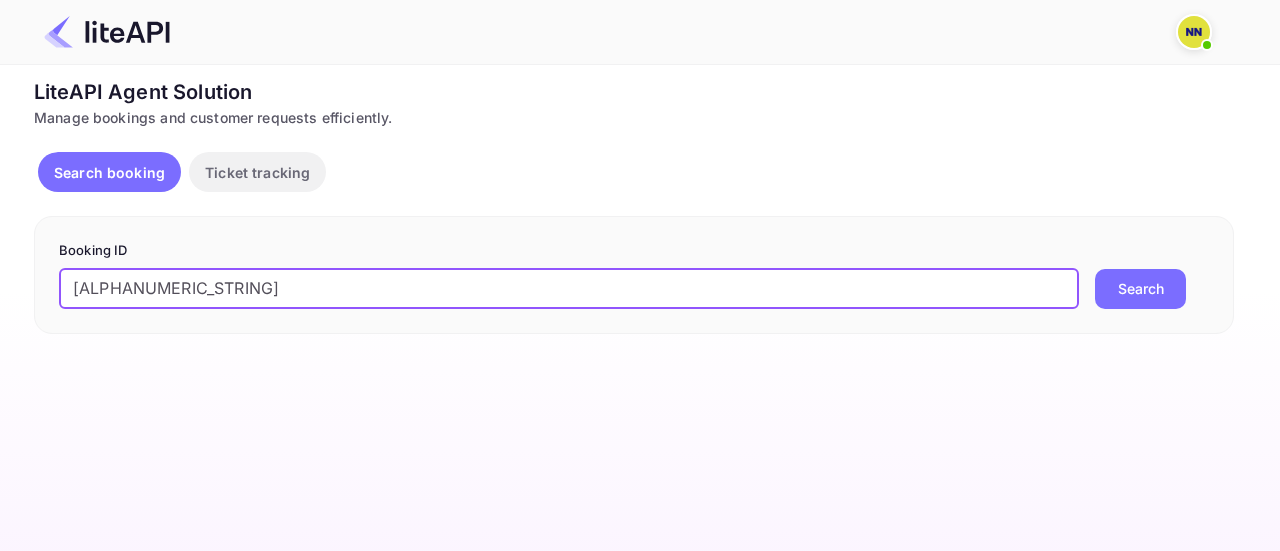 type on "[ALPHANUMERIC_STRING]" 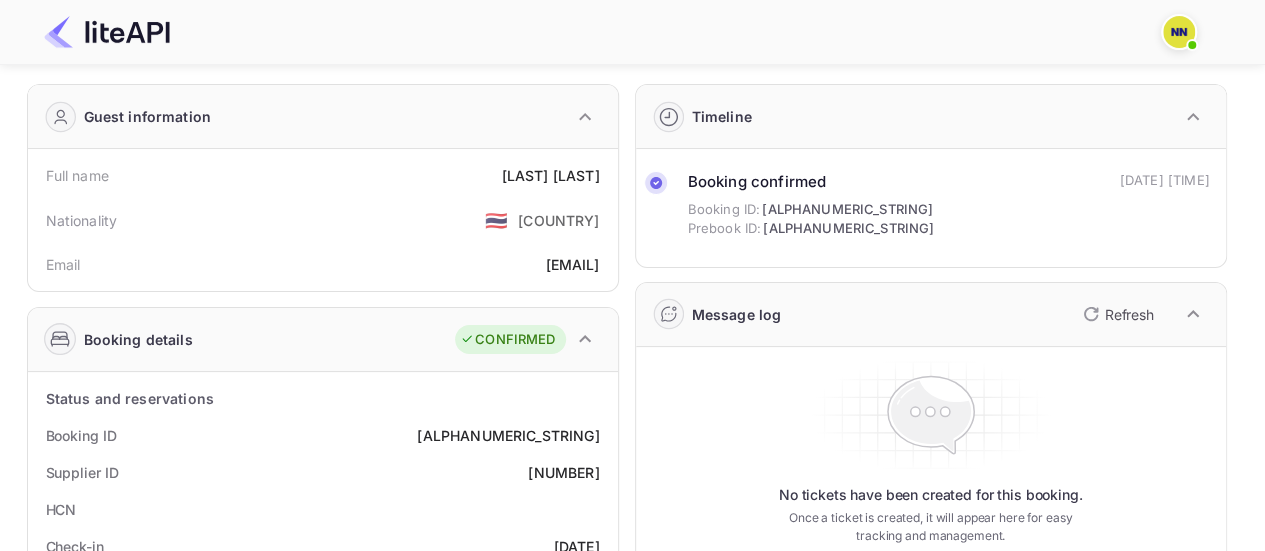 scroll, scrollTop: 0, scrollLeft: 0, axis: both 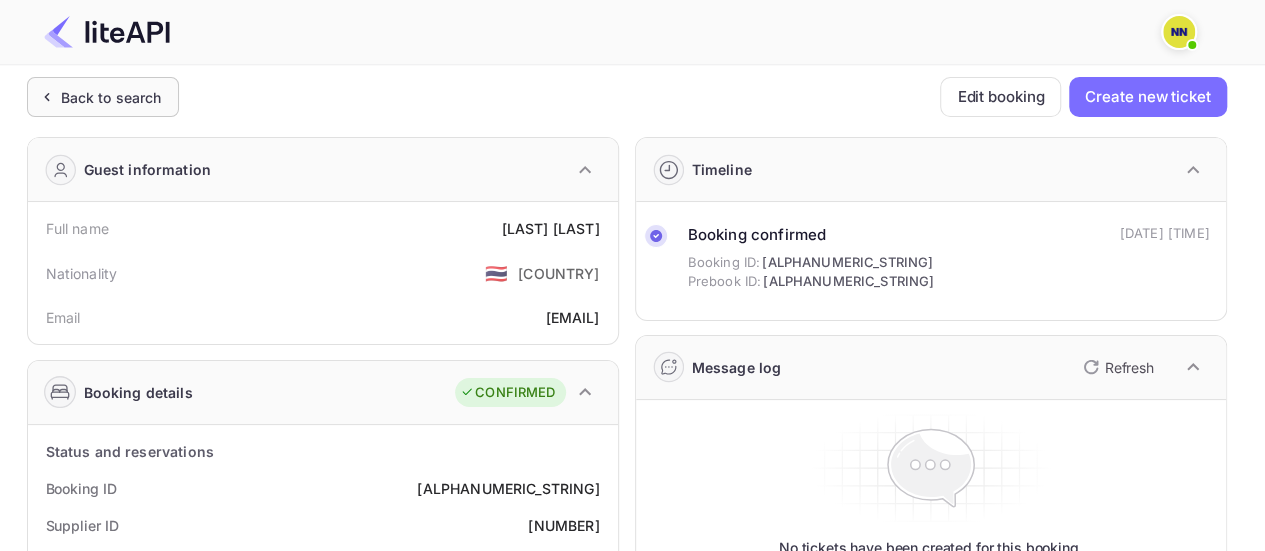 click on "Back to search" at bounding box center [103, 97] 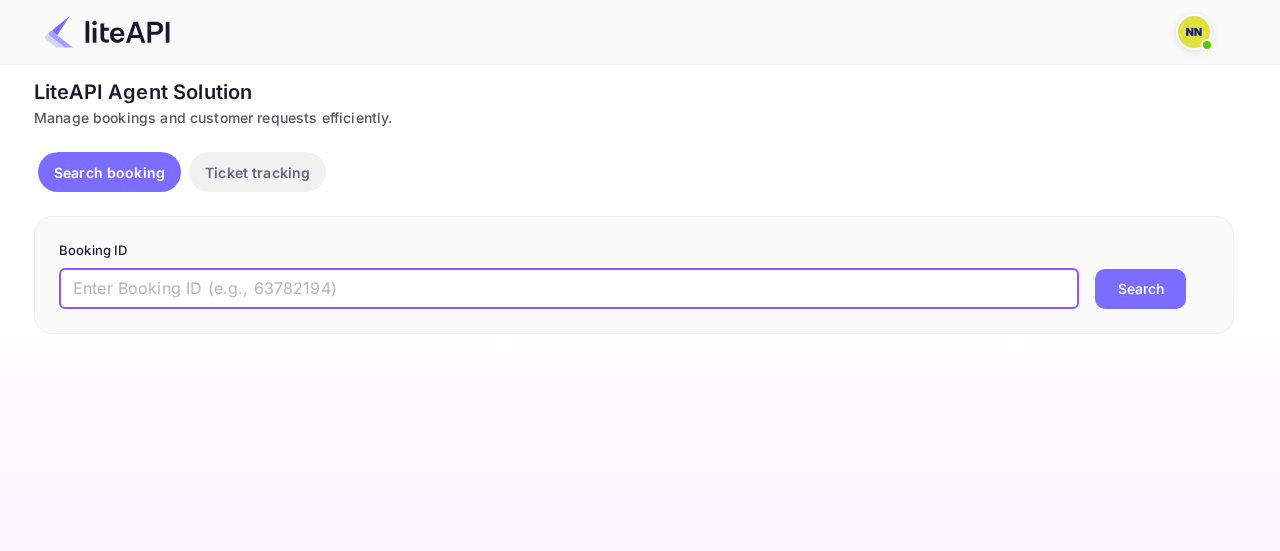 click at bounding box center (569, 289) 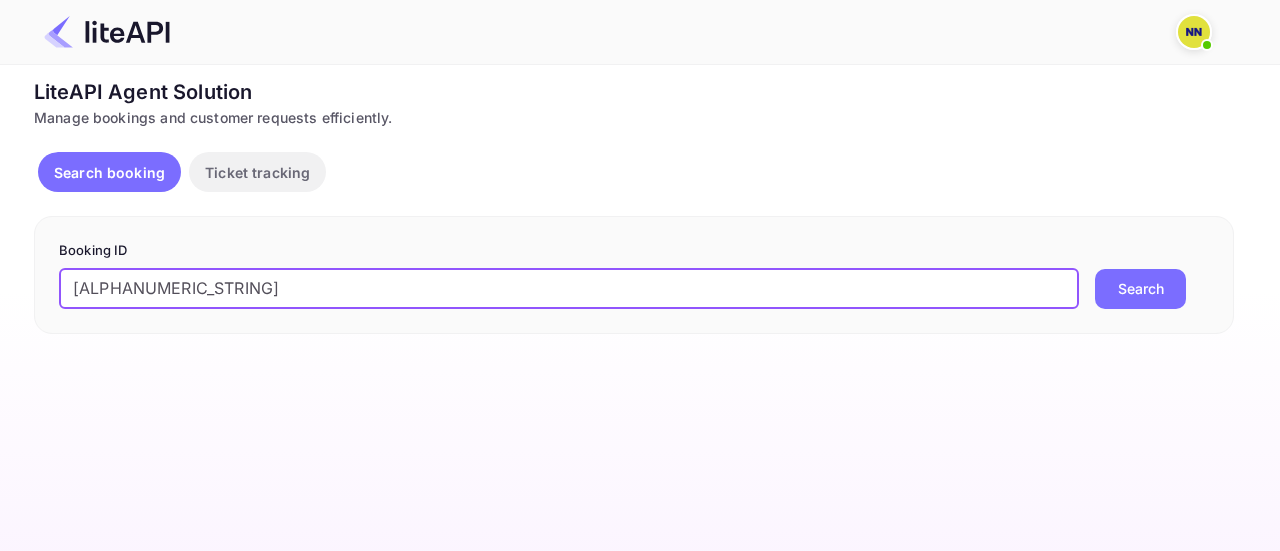 type on "[ALPHANUMERIC_STRING]" 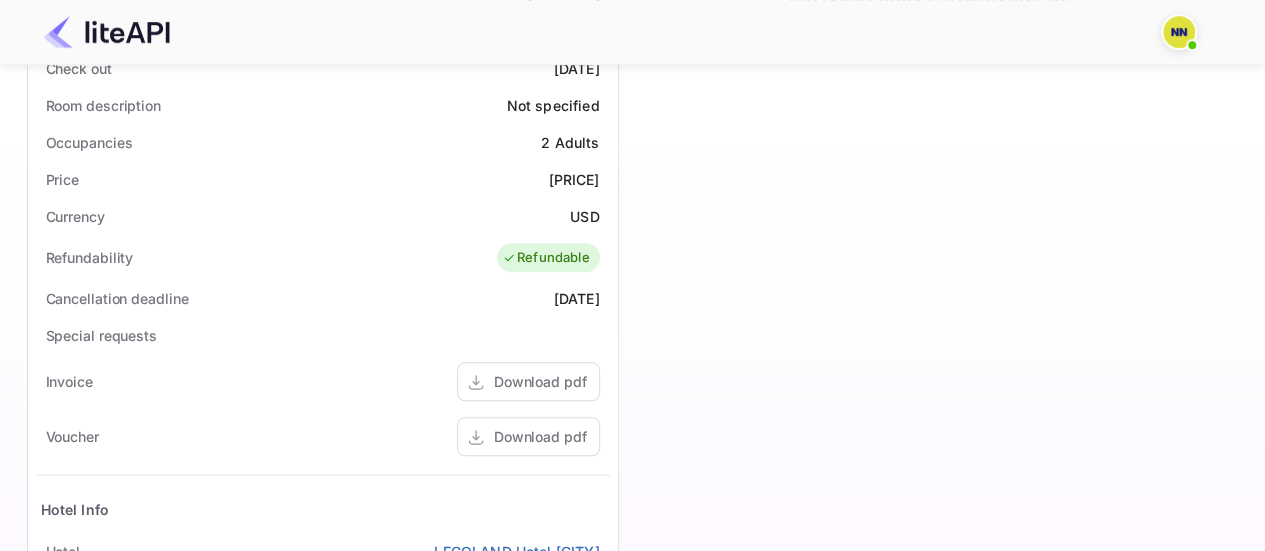 scroll, scrollTop: 100, scrollLeft: 0, axis: vertical 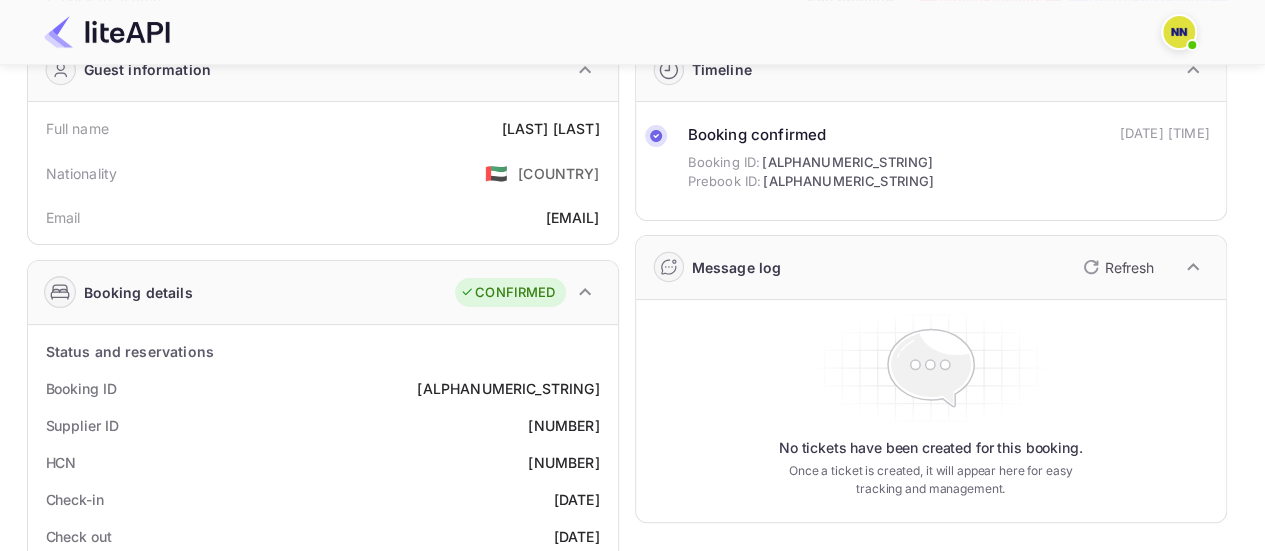 click on "[NUMBER]" at bounding box center (563, 462) 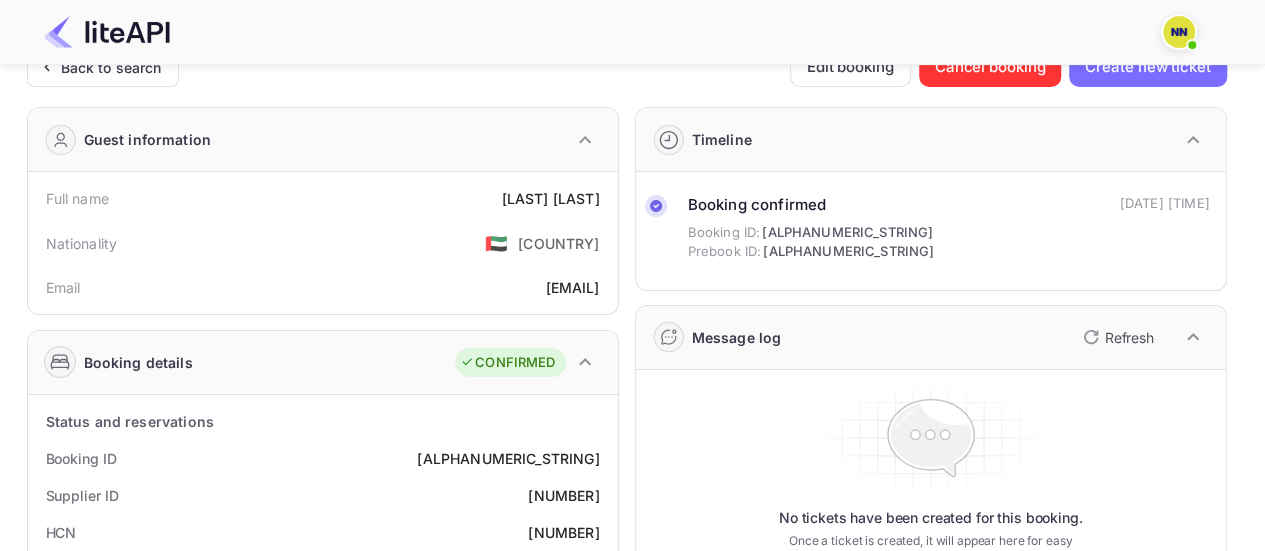 scroll, scrollTop: 0, scrollLeft: 0, axis: both 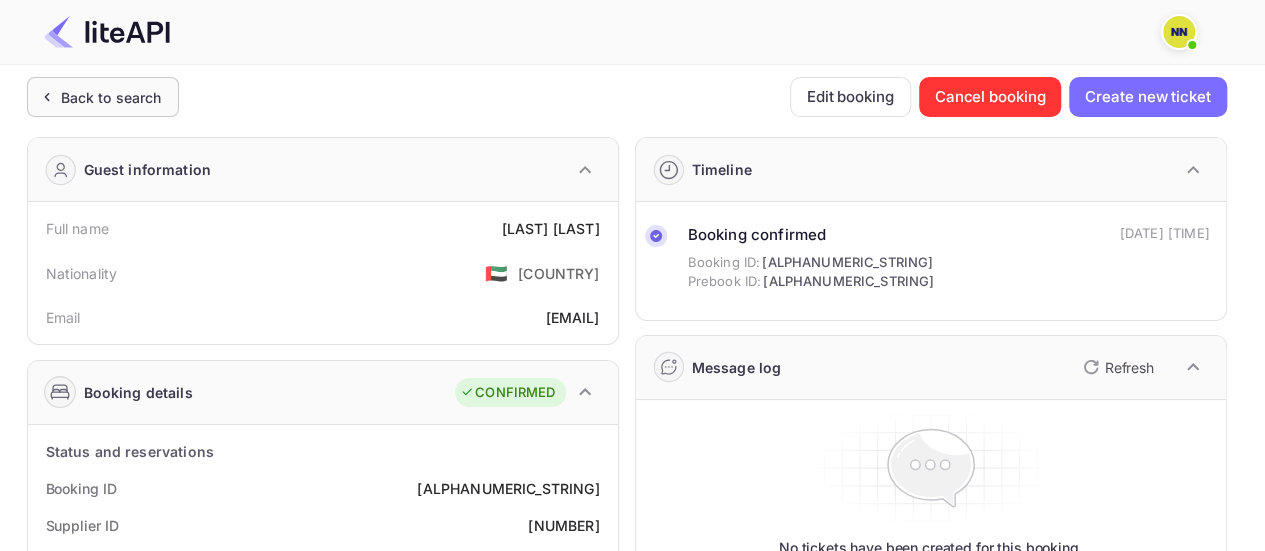 click on "Back to search" at bounding box center (111, 97) 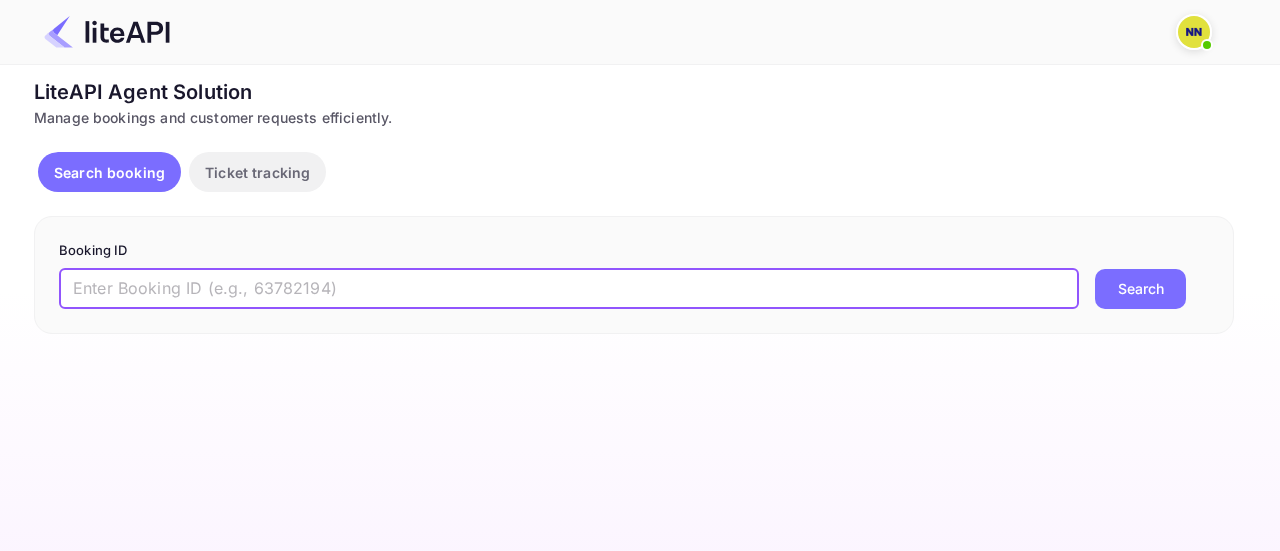 click at bounding box center (569, 289) 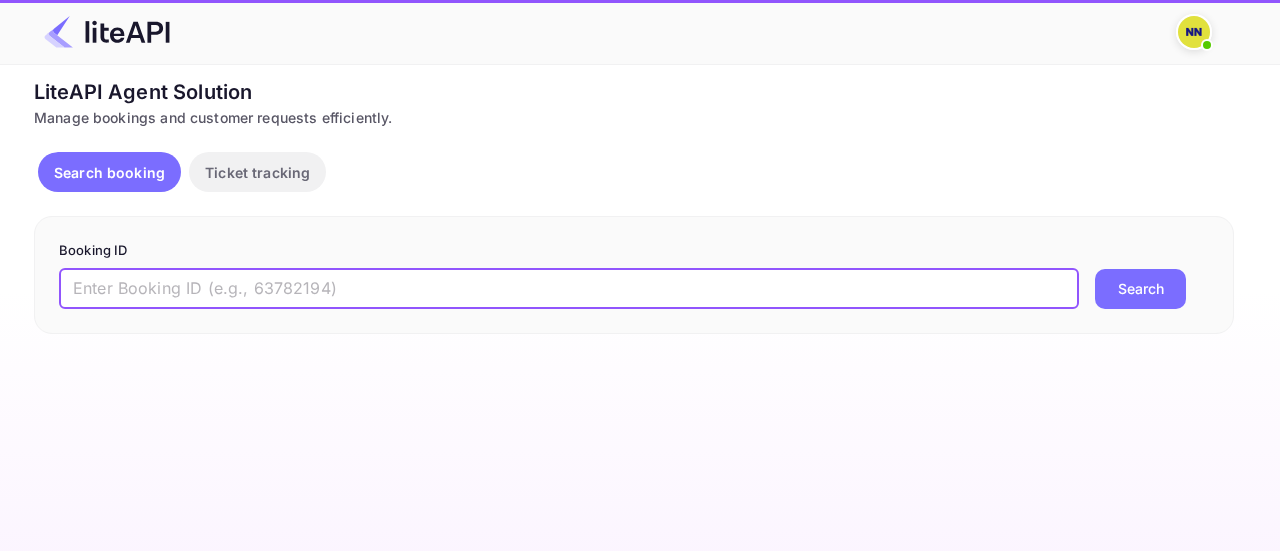 paste on "[ALPHANUMERIC_STRING]" 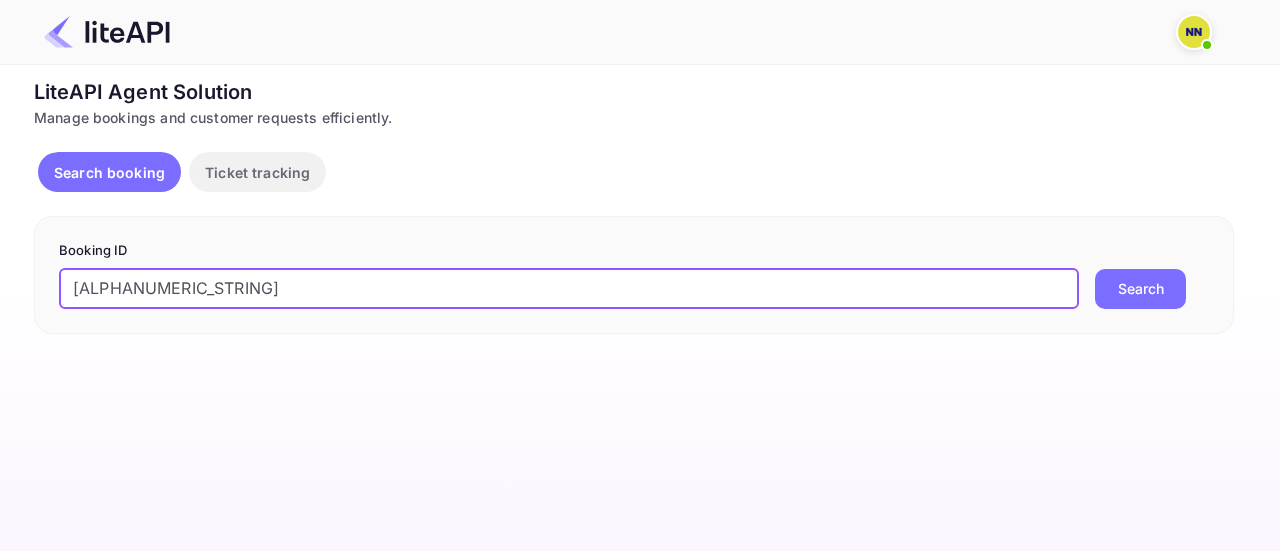 type on "[ALPHANUMERIC_STRING]" 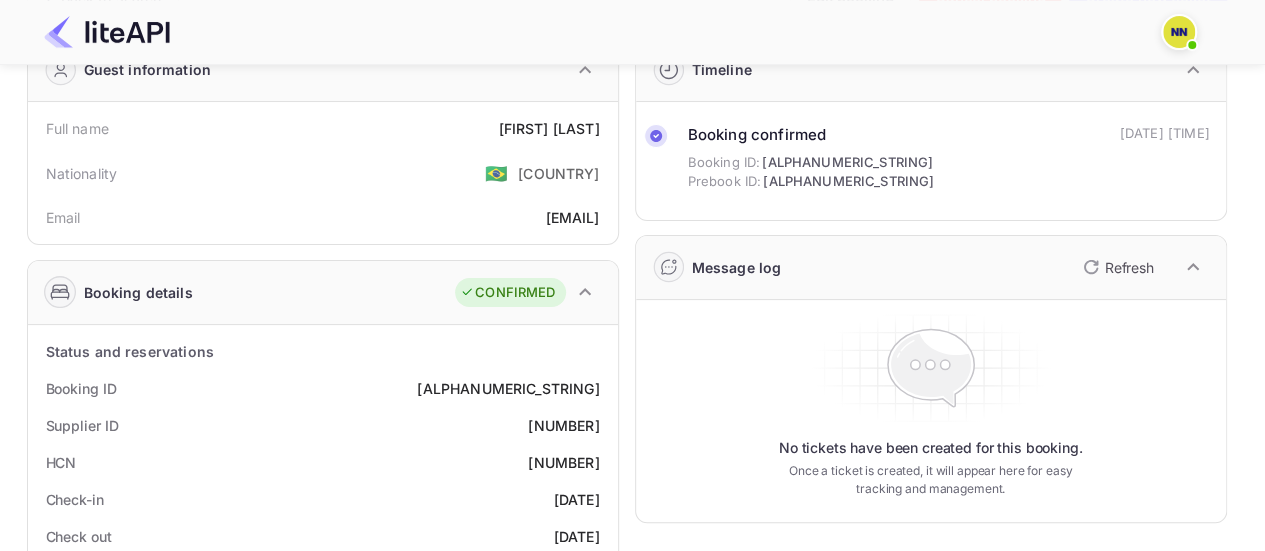 scroll, scrollTop: 200, scrollLeft: 0, axis: vertical 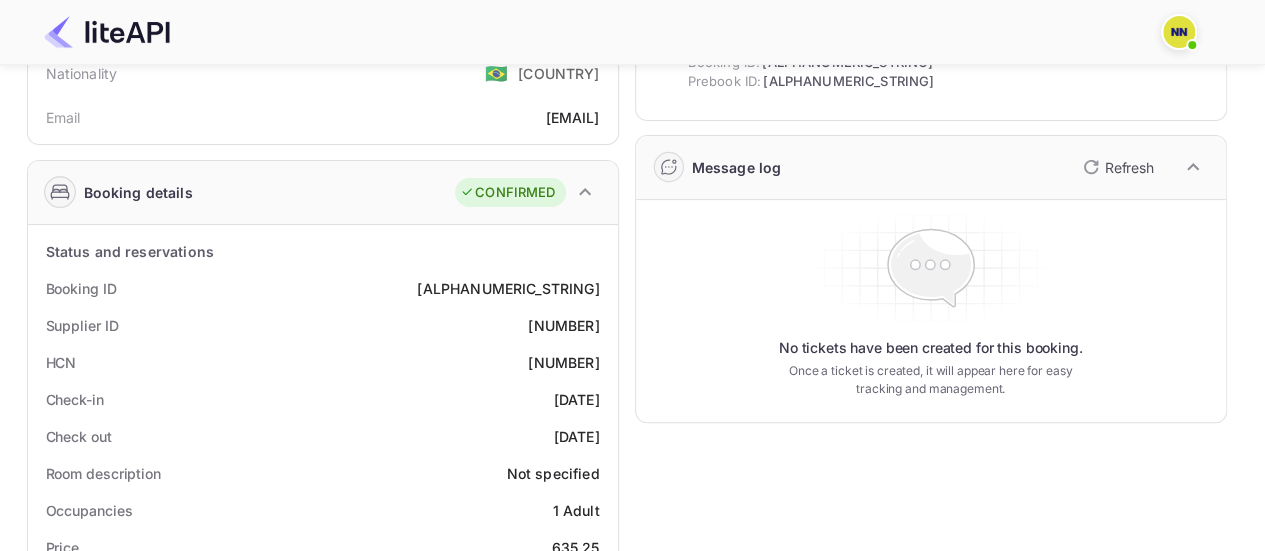 click on "[NUMBER]" at bounding box center [563, 362] 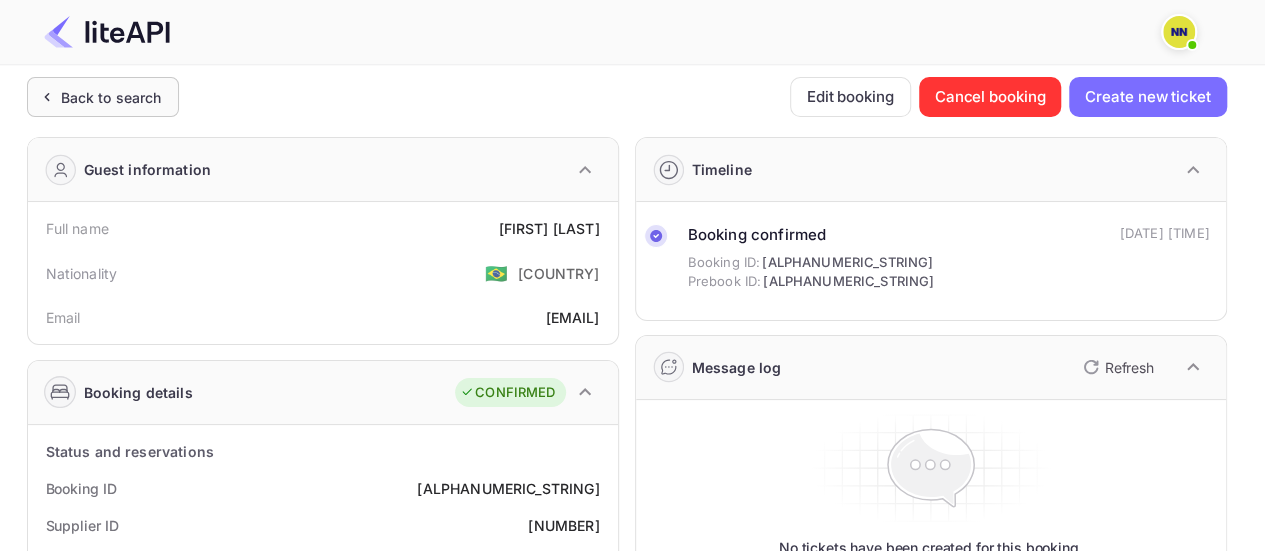 click on "Back to search" at bounding box center (111, 97) 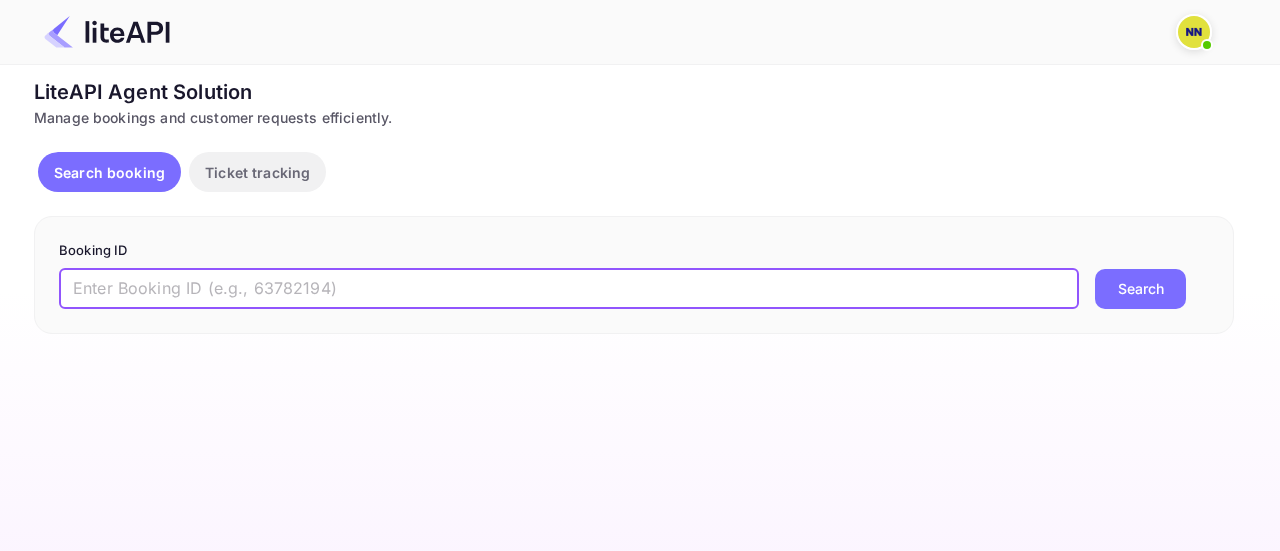 click at bounding box center [569, 289] 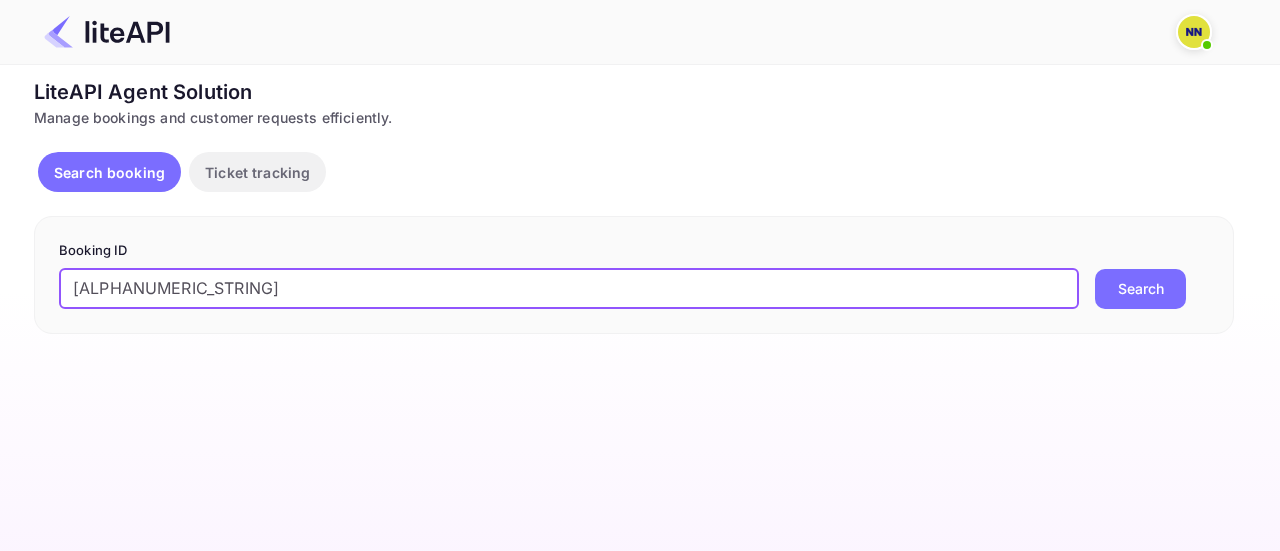 type on "[ALPHANUMERIC_STRING]" 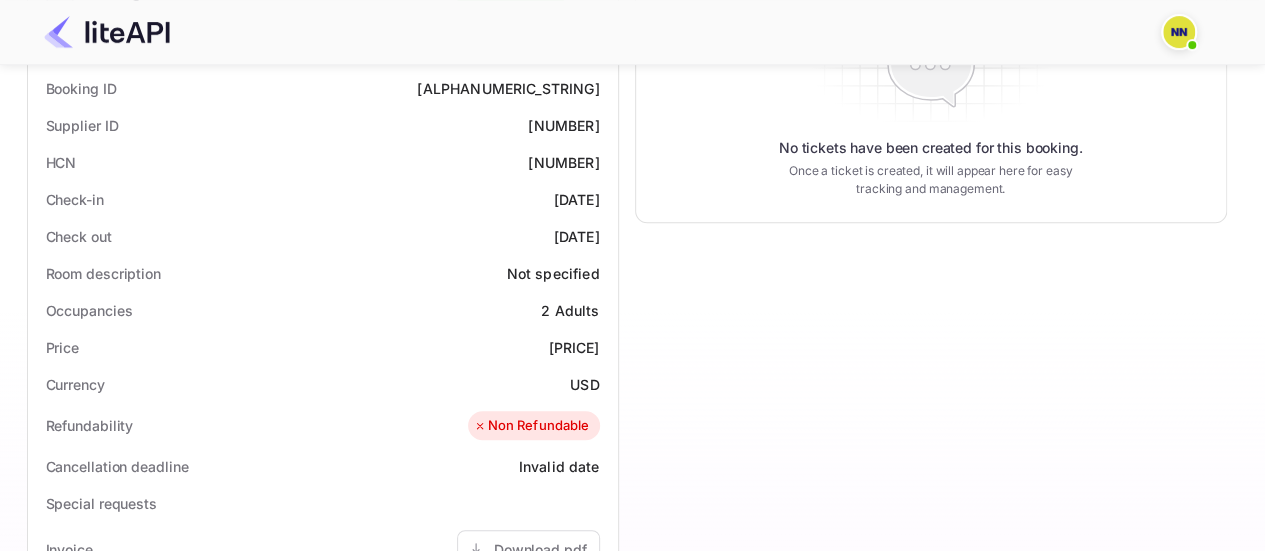 scroll, scrollTop: 300, scrollLeft: 0, axis: vertical 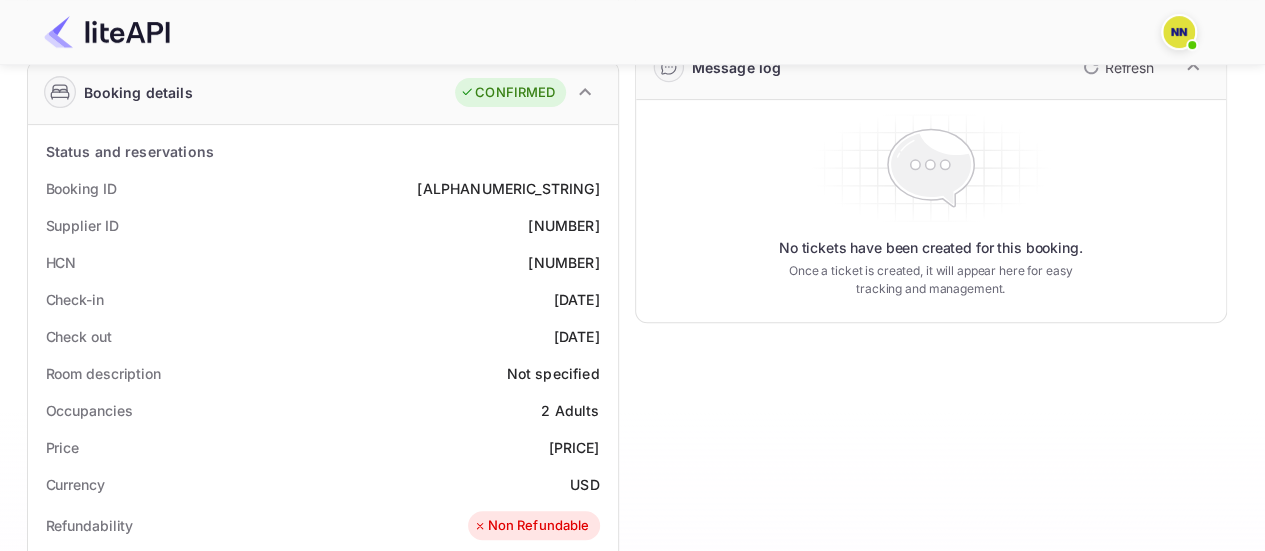 click on "[NUMBER]" at bounding box center (563, 262) 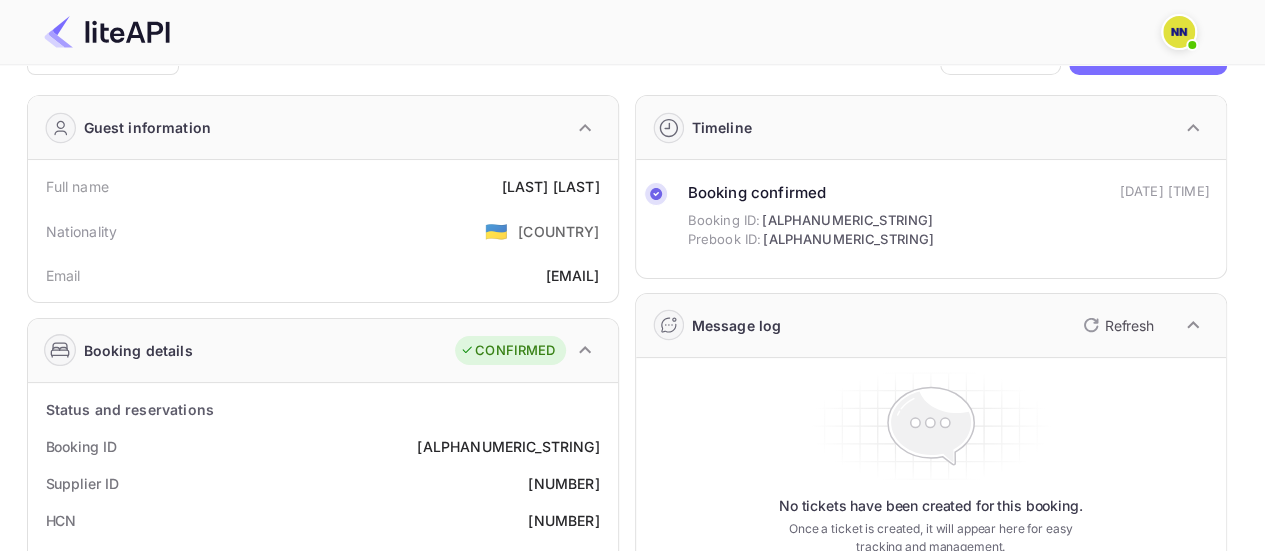 scroll, scrollTop: 0, scrollLeft: 0, axis: both 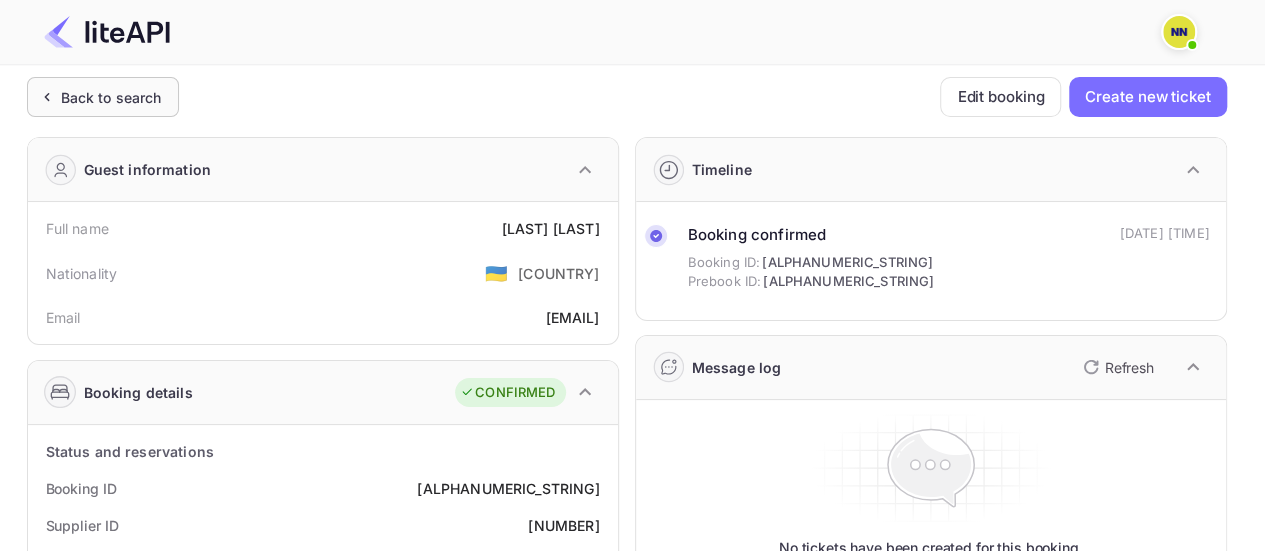 click on "Back to search" at bounding box center (103, 97) 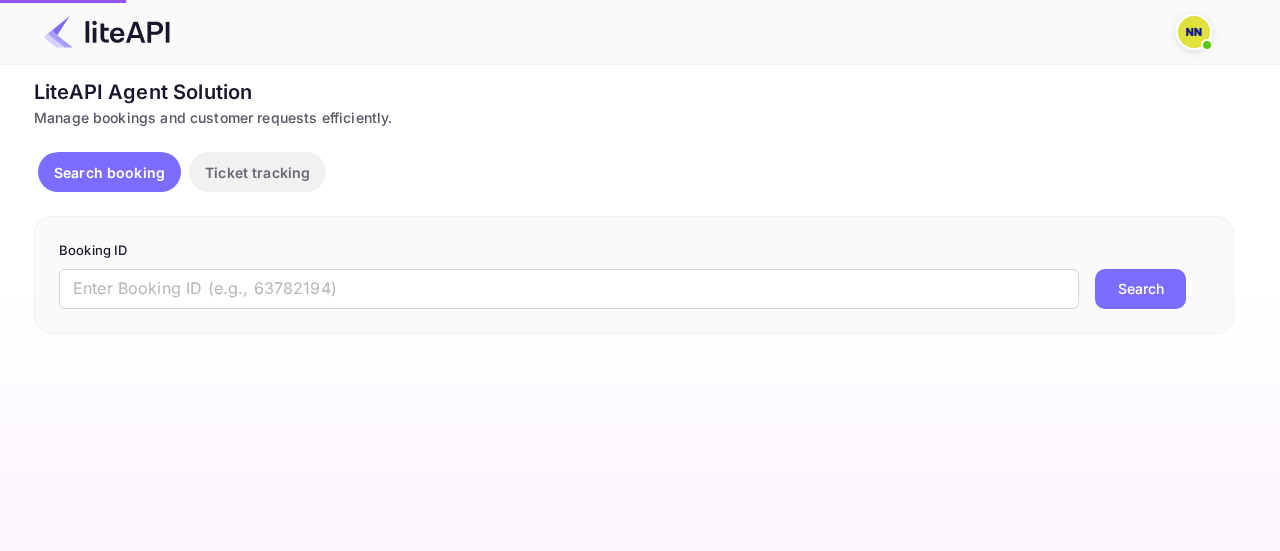 click on "Booking ID" at bounding box center [634, 251] 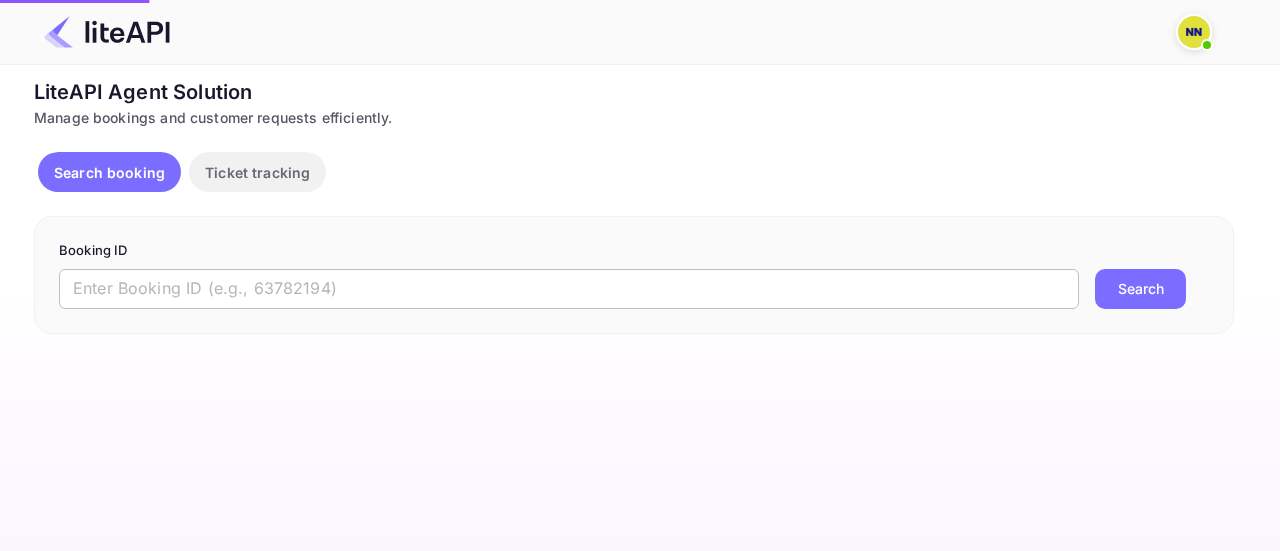 click at bounding box center [569, 289] 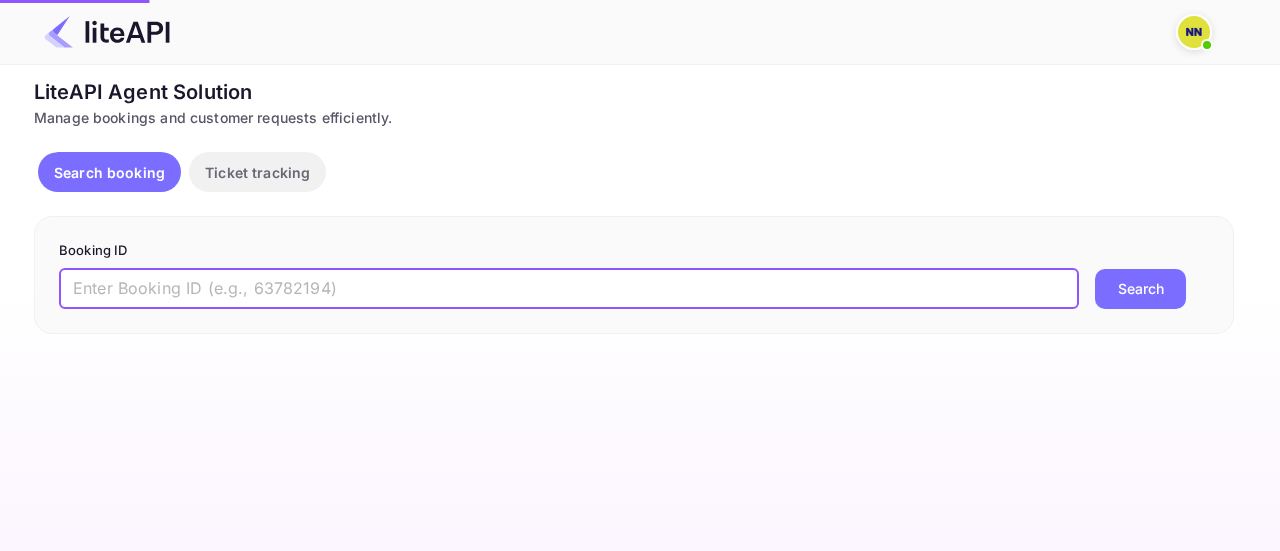 paste on "[ALPHANUMERIC_STRING]" 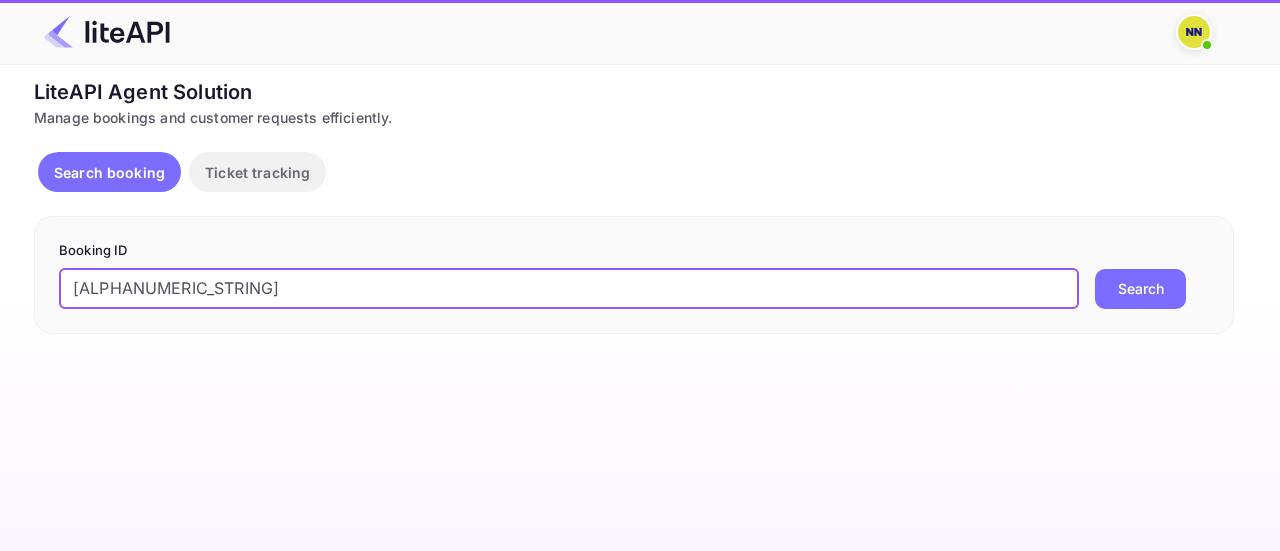 type on "[ALPHANUMERIC_STRING]" 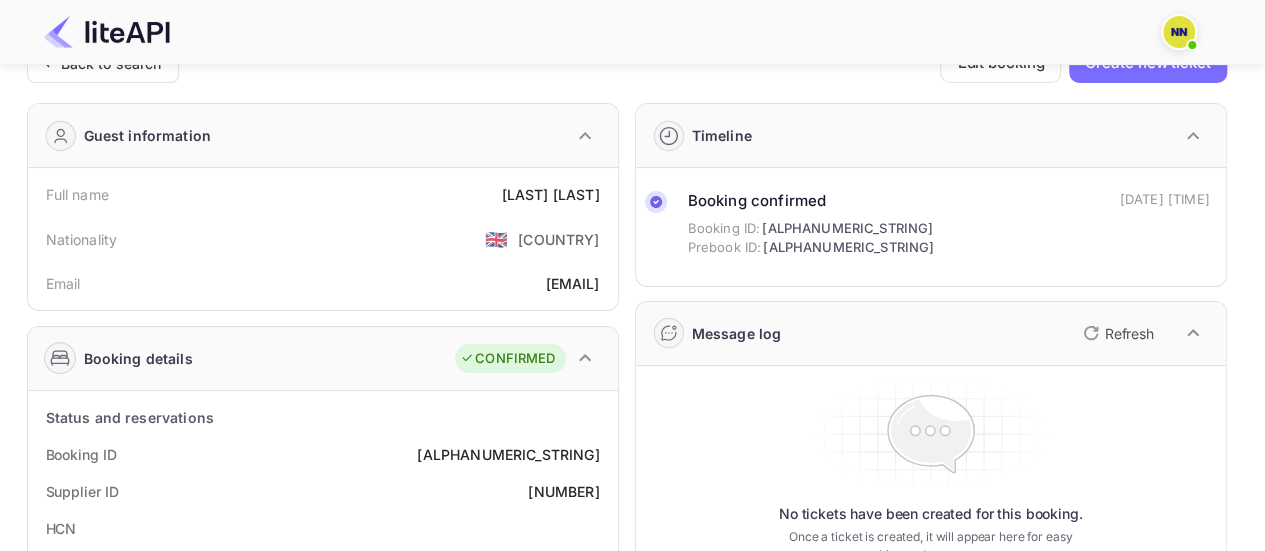 scroll, scrollTop: 0, scrollLeft: 0, axis: both 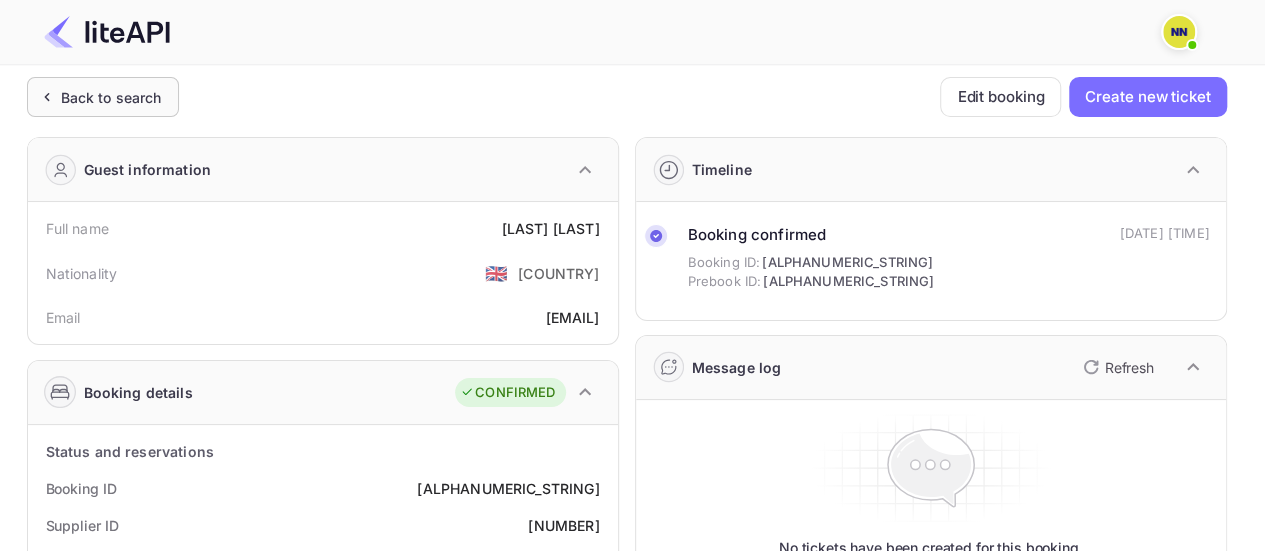 click on "Back to search" at bounding box center (111, 97) 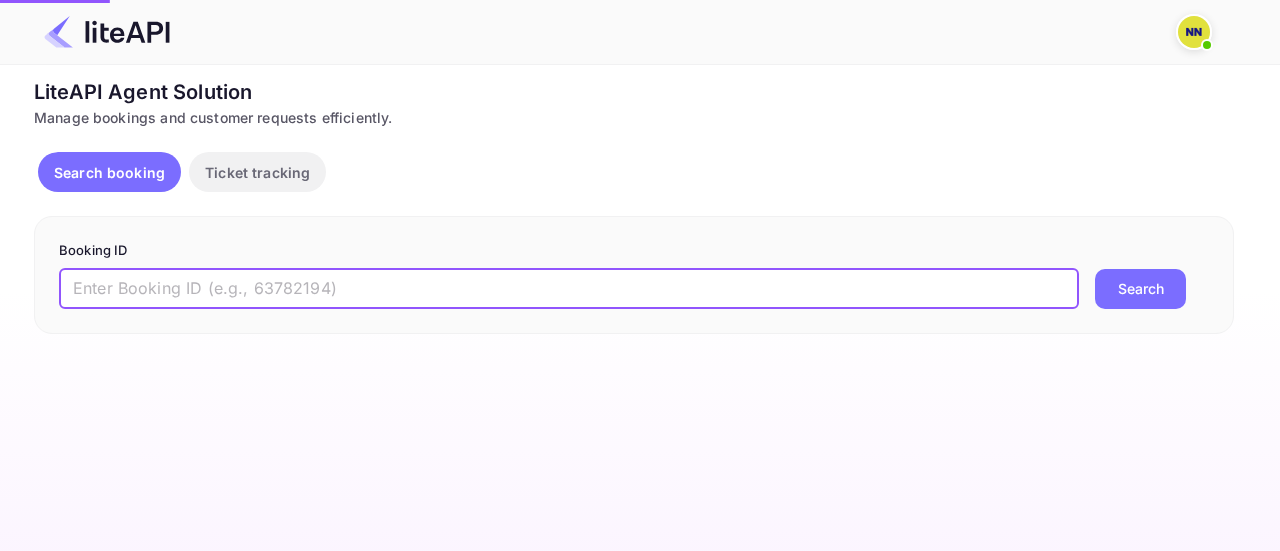 click at bounding box center [569, 289] 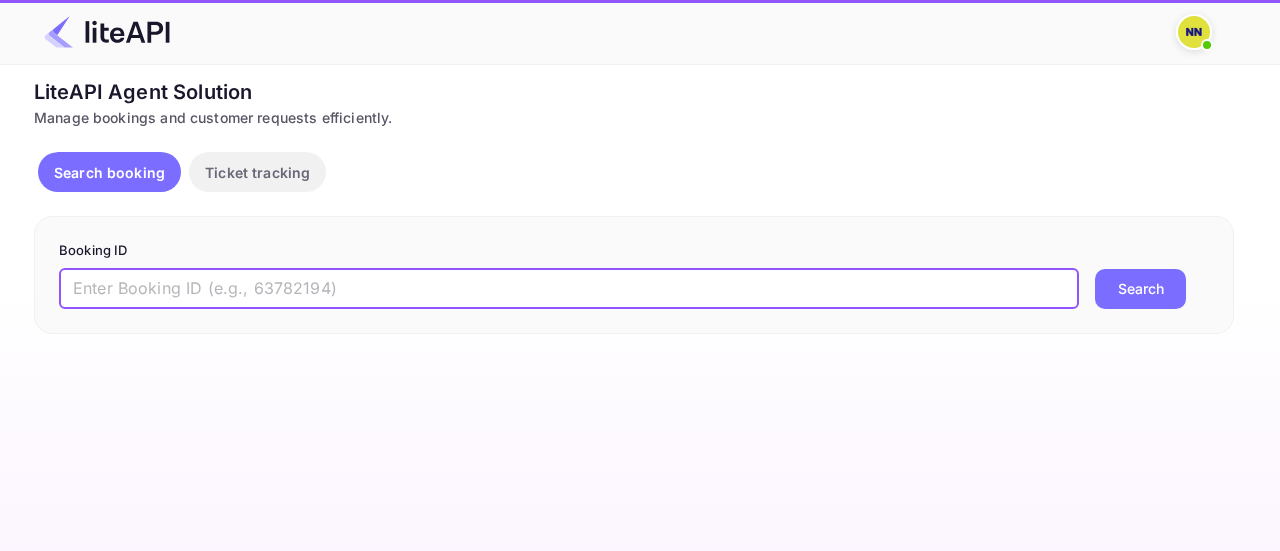paste on "[ALPHANUMERIC_STRING]" 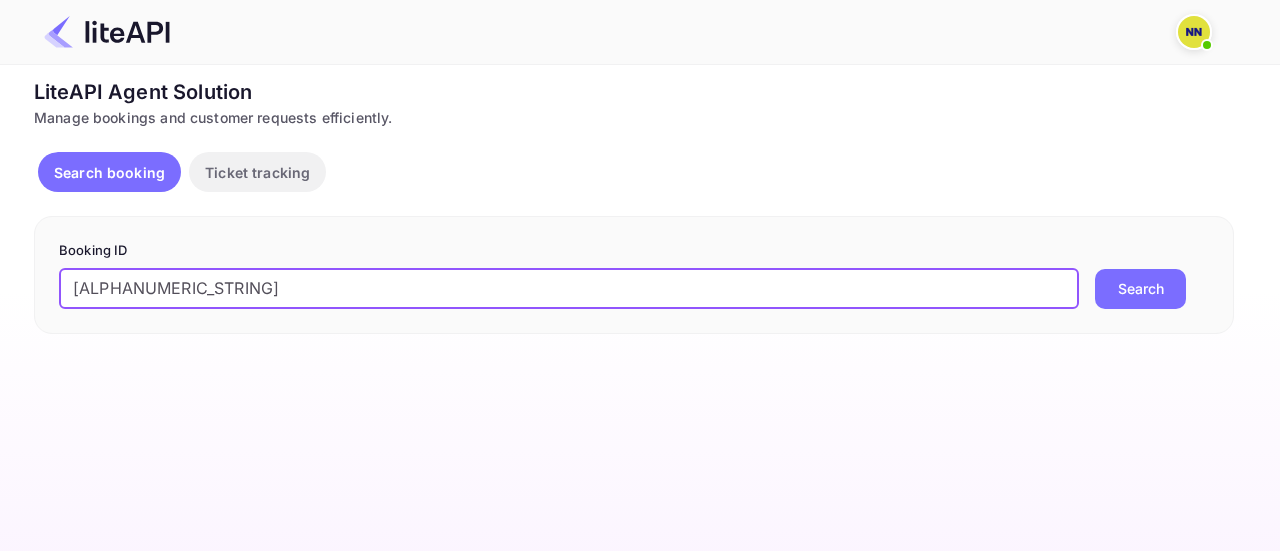 type on "[ALPHANUMERIC_STRING]" 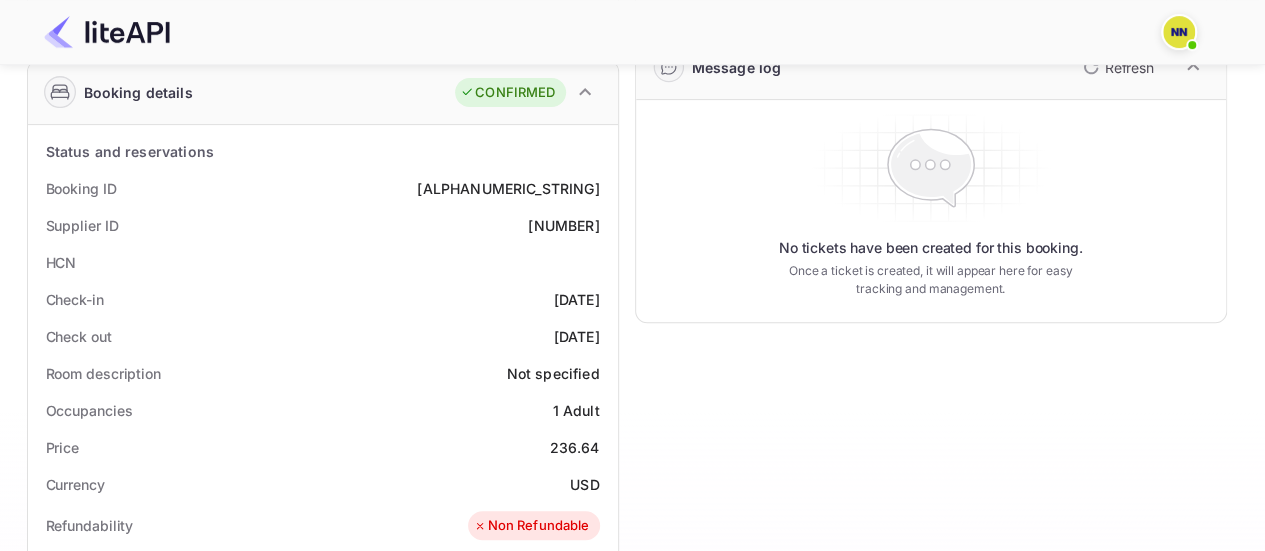 scroll, scrollTop: 0, scrollLeft: 0, axis: both 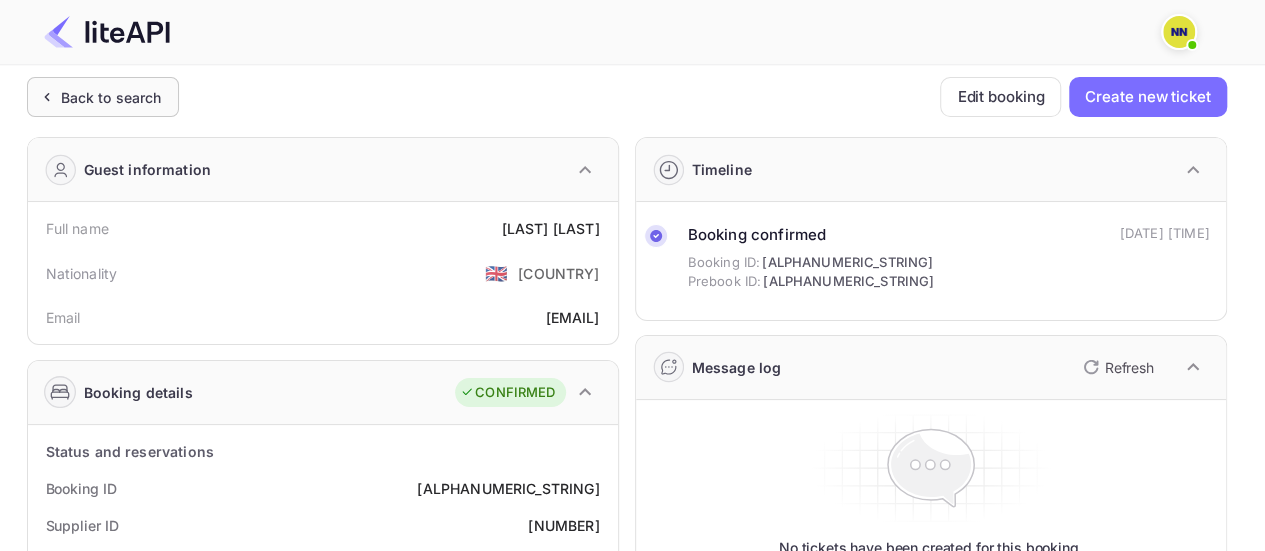 click on "Back to search" at bounding box center (111, 97) 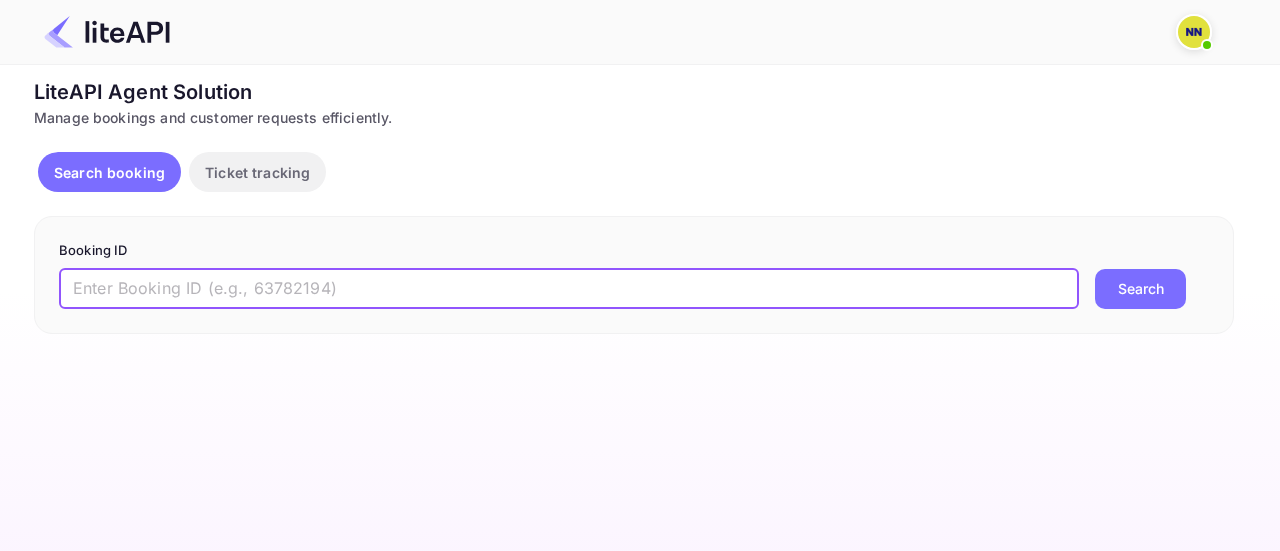 click at bounding box center [569, 289] 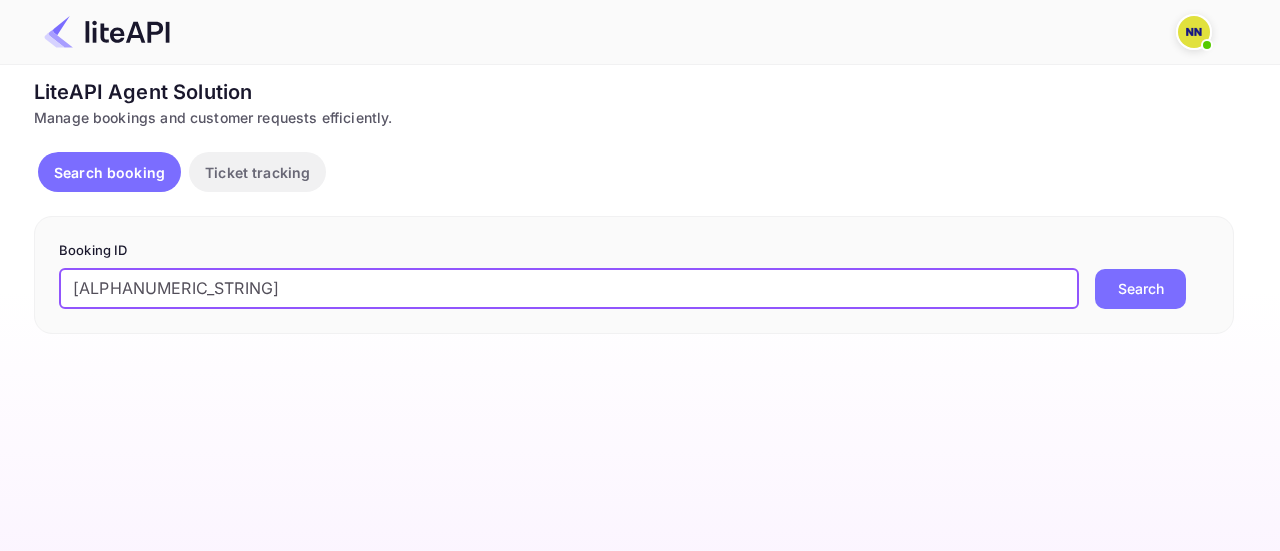 type on "[ALPHANUMERIC_STRING]" 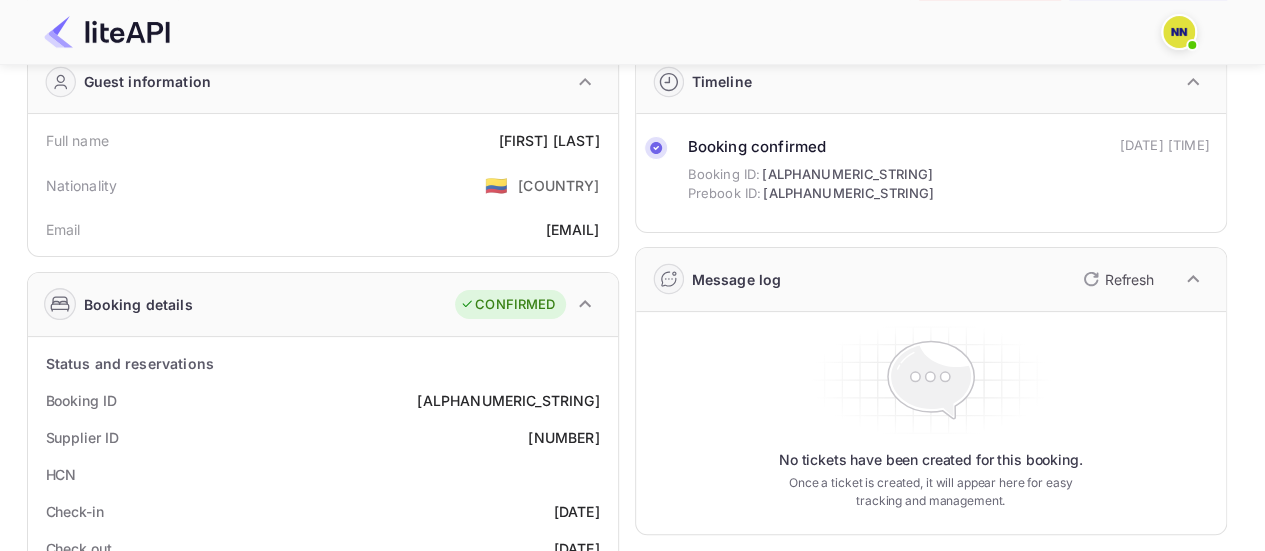 scroll, scrollTop: 0, scrollLeft: 0, axis: both 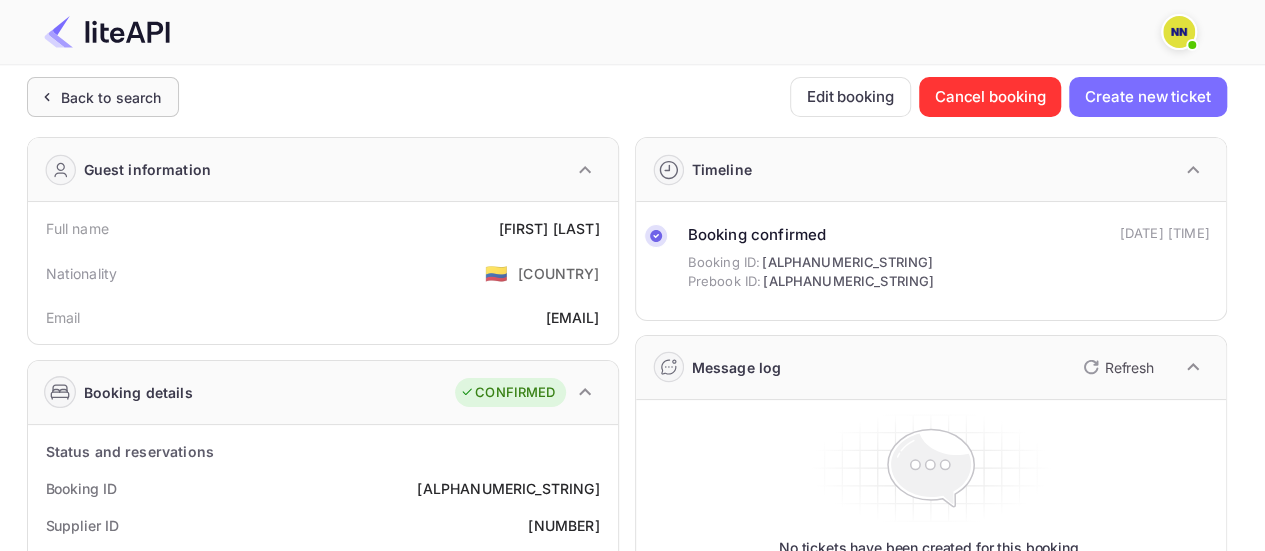 click on "Back to search" at bounding box center [103, 97] 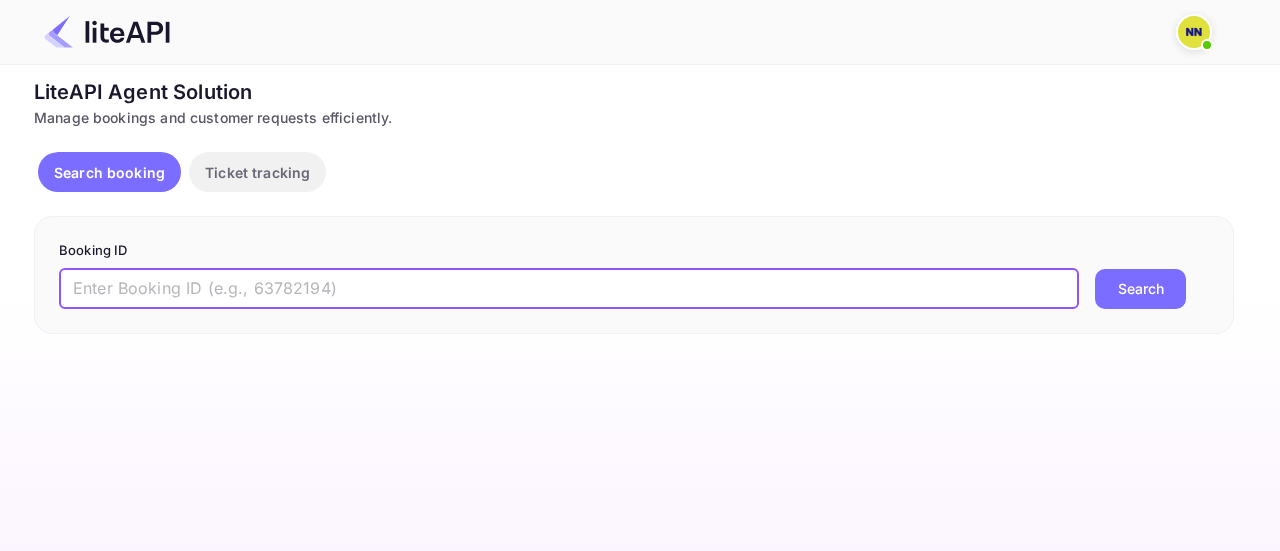 click at bounding box center [569, 289] 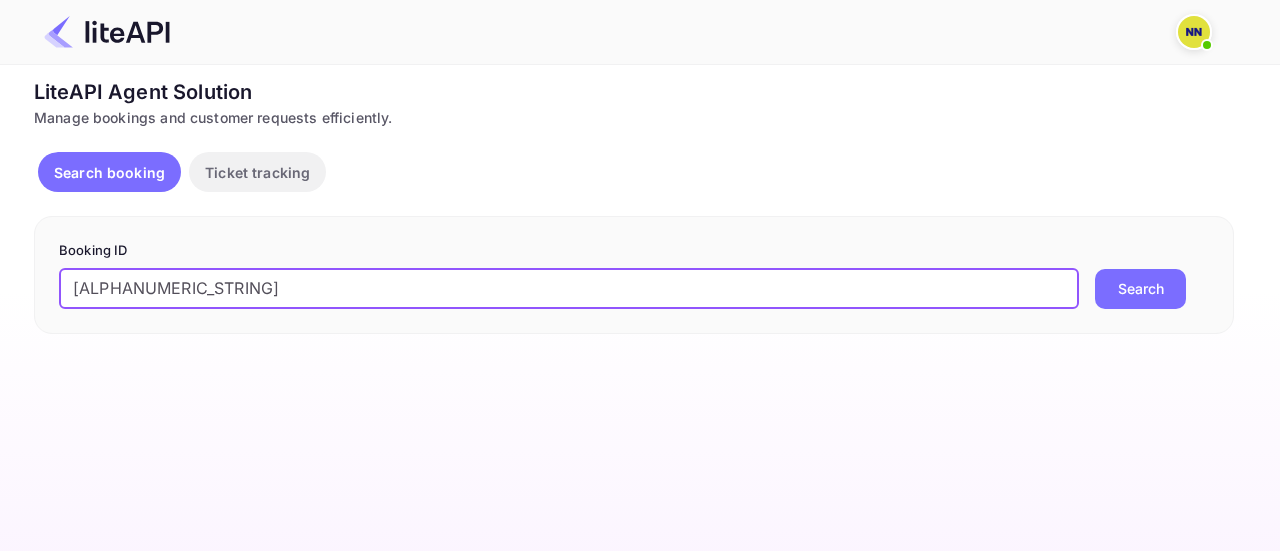 type on "[ALPHANUMERIC_STRING]" 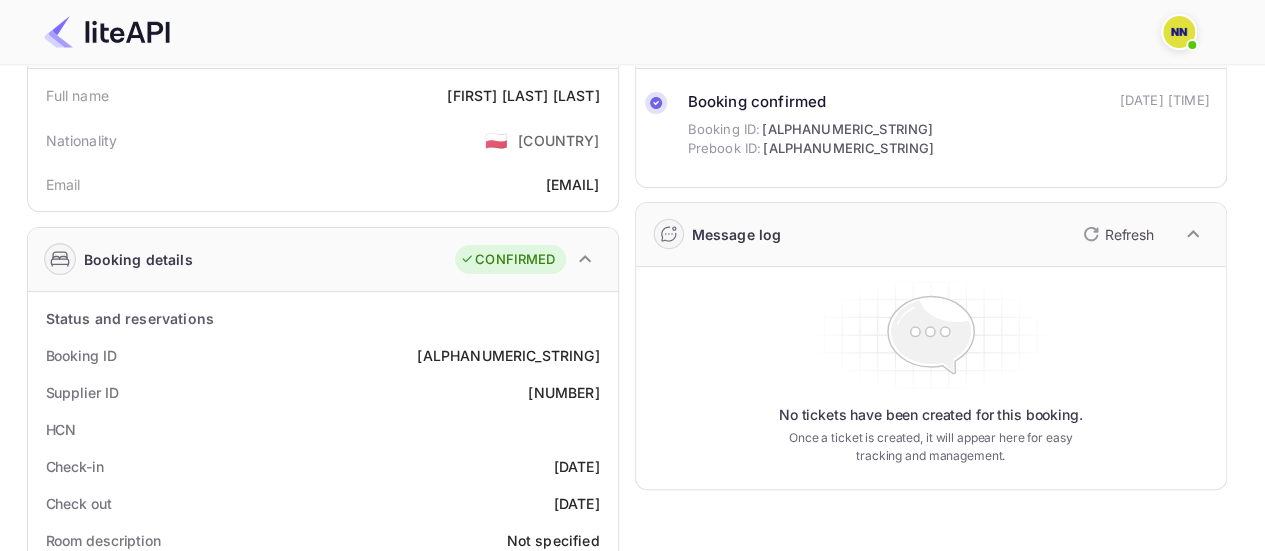 scroll, scrollTop: 0, scrollLeft: 0, axis: both 